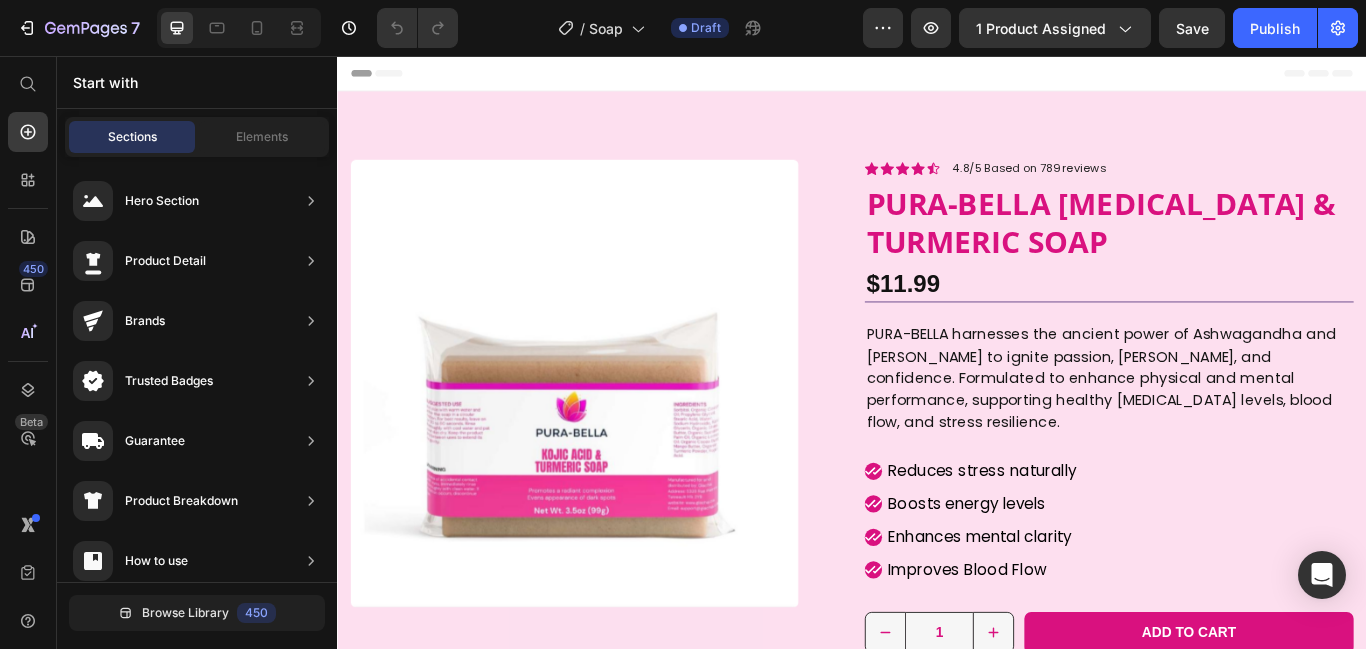 scroll, scrollTop: 0, scrollLeft: 0, axis: both 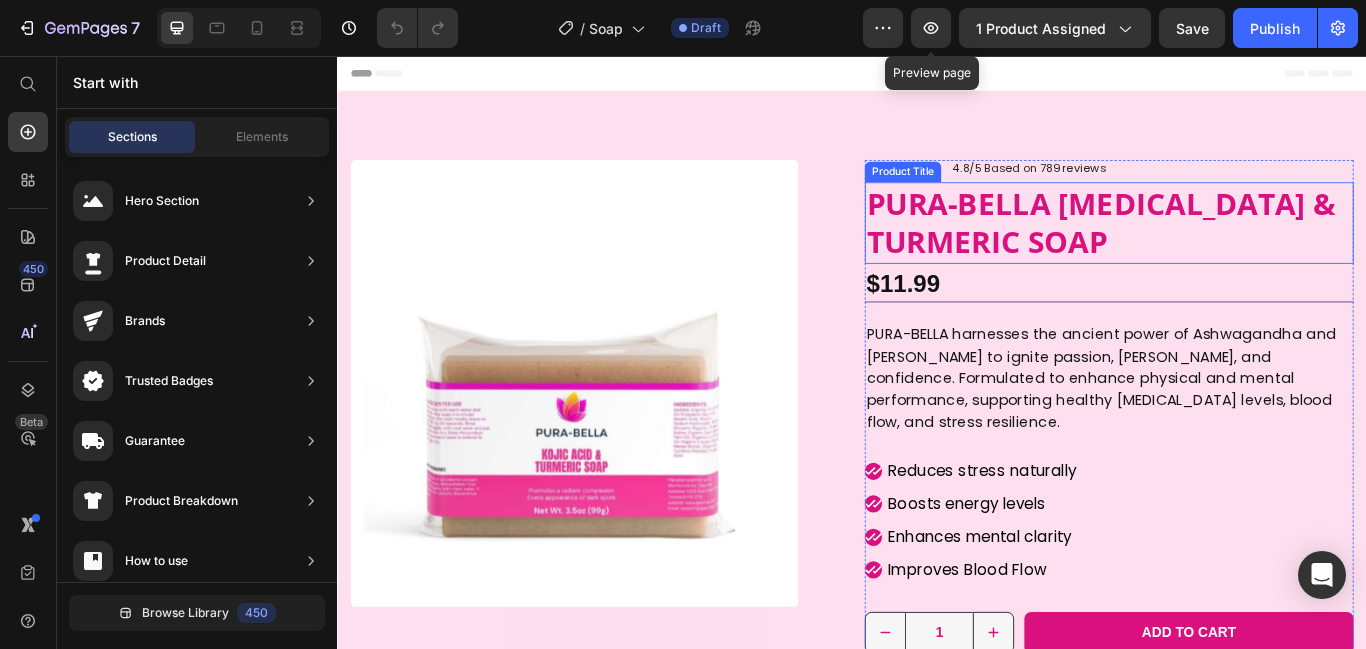 click on "PURA-BELLA [MEDICAL_DATA] & TURMERIC SOAP" at bounding box center [1237, 250] 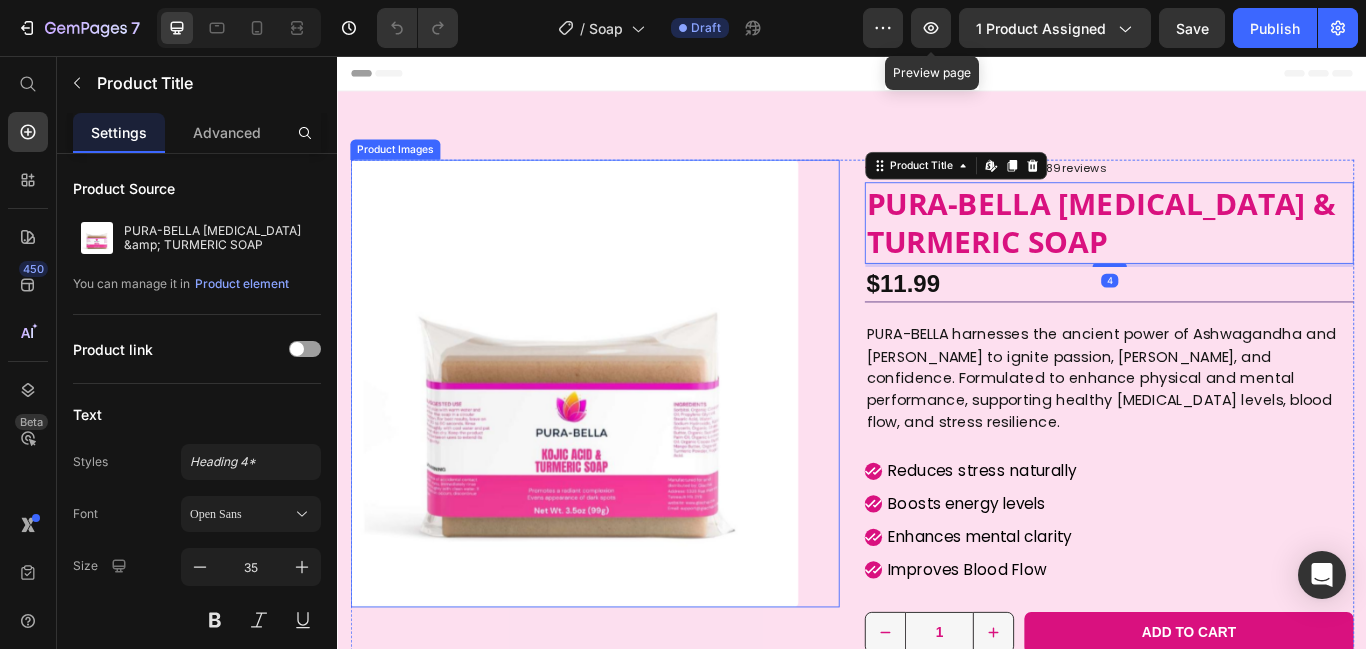 click at bounding box center [613, 438] 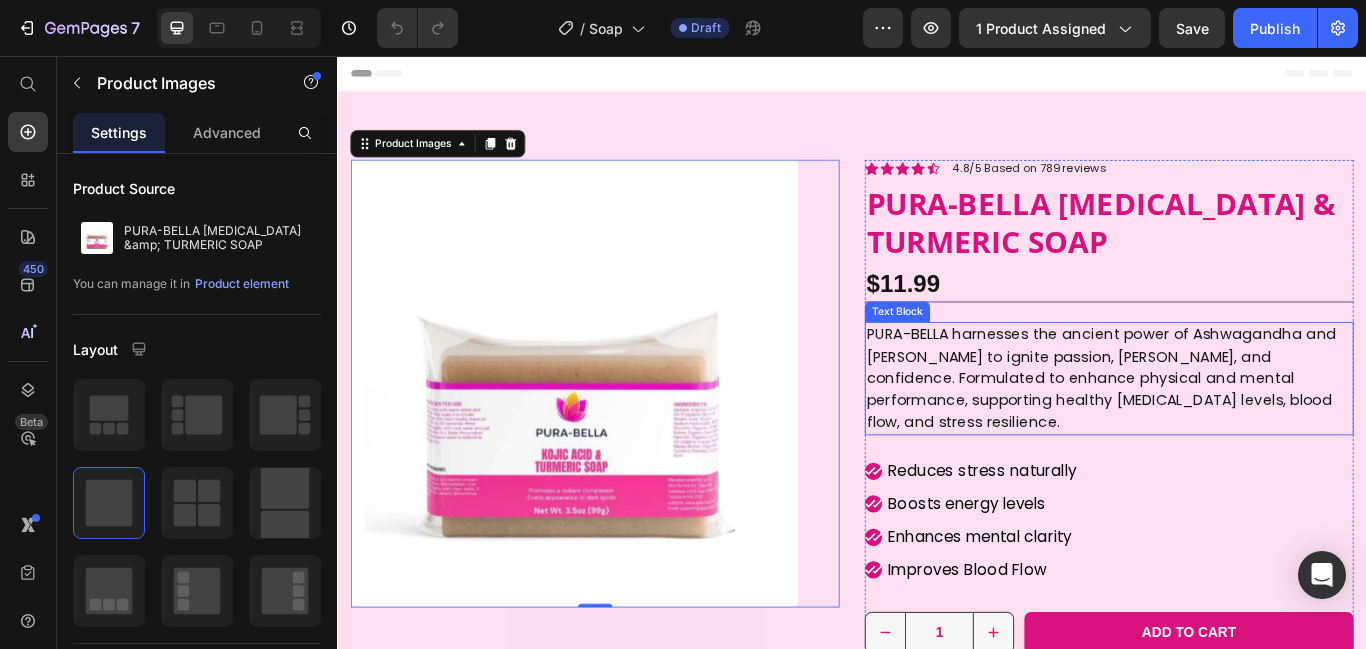 click on "PURA-BELLA harnesses the ancient power of Ashwagandha and [PERSON_NAME] to ignite passion, [PERSON_NAME], and confidence. Formulated to enhance physical and mental performance, supporting healthy [MEDICAL_DATA] levels, blood flow, and stress resilience." at bounding box center [1237, 432] 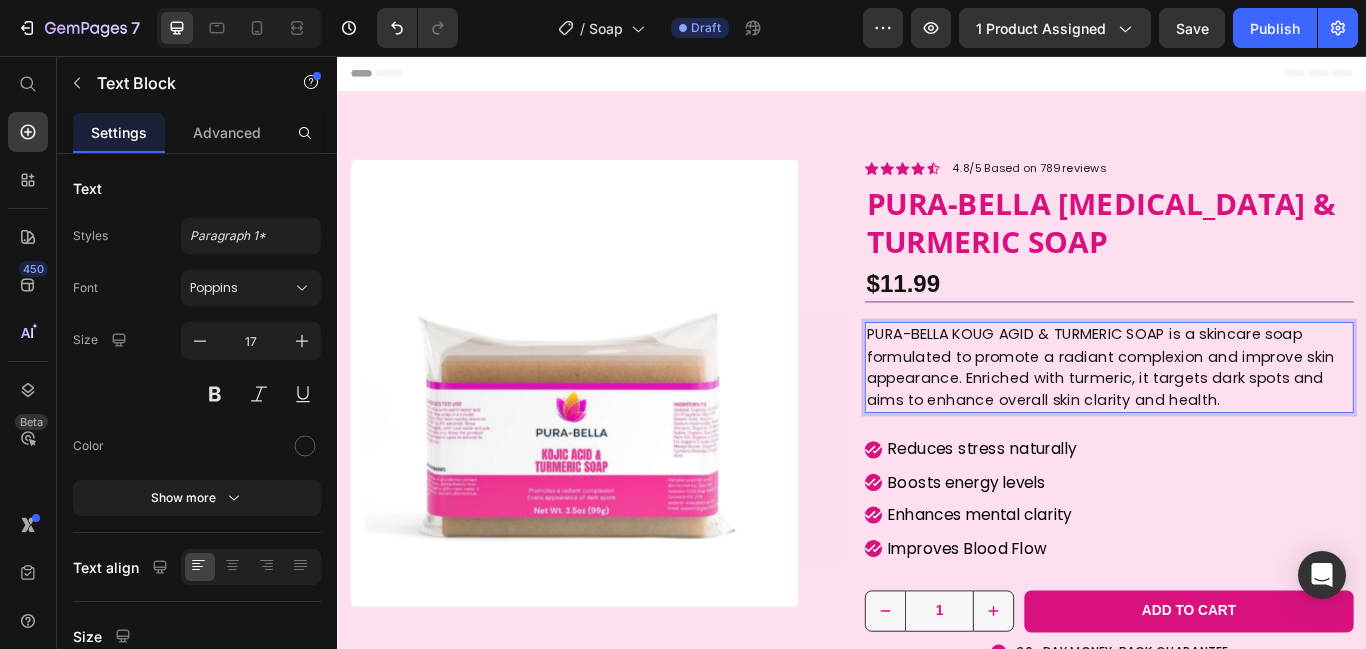 click on "PURA-BELLA KOUG AGID & TURMERIC SOAP is a skincare soap formulated to promote a radiant complexion and improve skin appearance. Enriched with turmeric, it targets dark spots and aims to enhance overall skin clarity and health." at bounding box center (1237, 419) 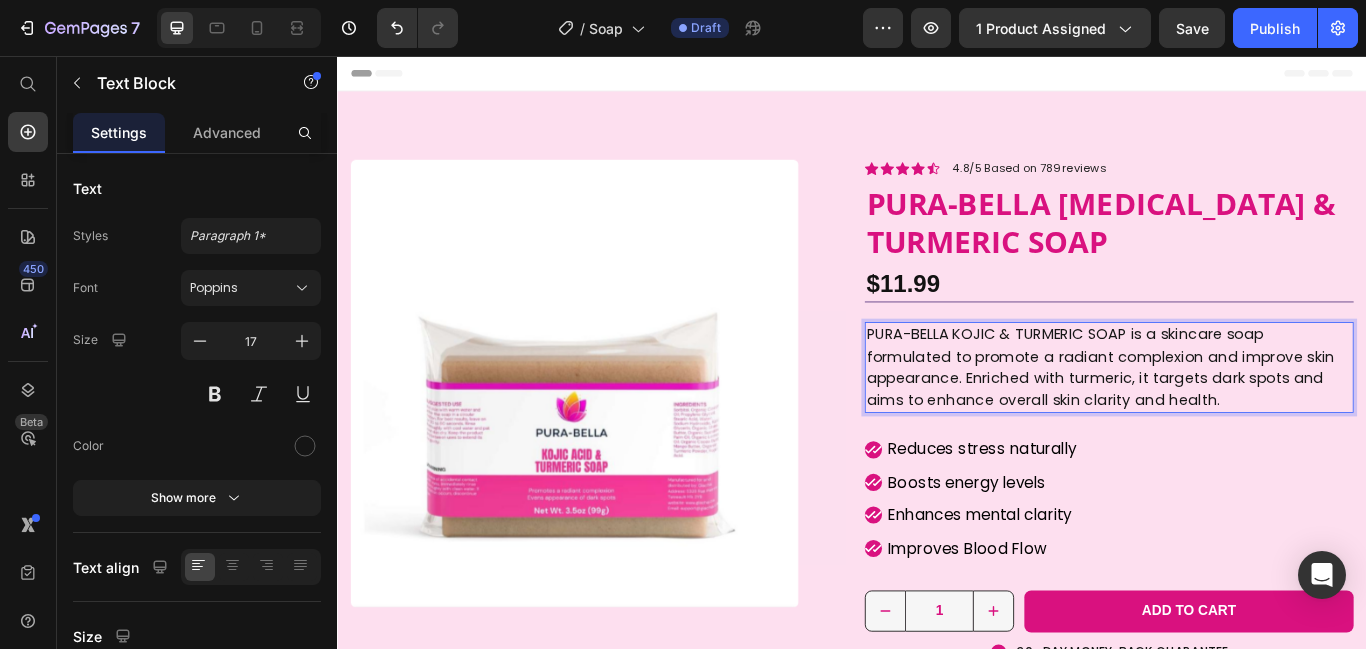 click on "PURA-BELLA KOJIC & TURMERIC SOAP is a skincare soap formulated to promote a radiant complexion and improve skin appearance. Enriched with turmeric, it targets dark spots and aims to enhance overall skin clarity and health." at bounding box center [1237, 419] 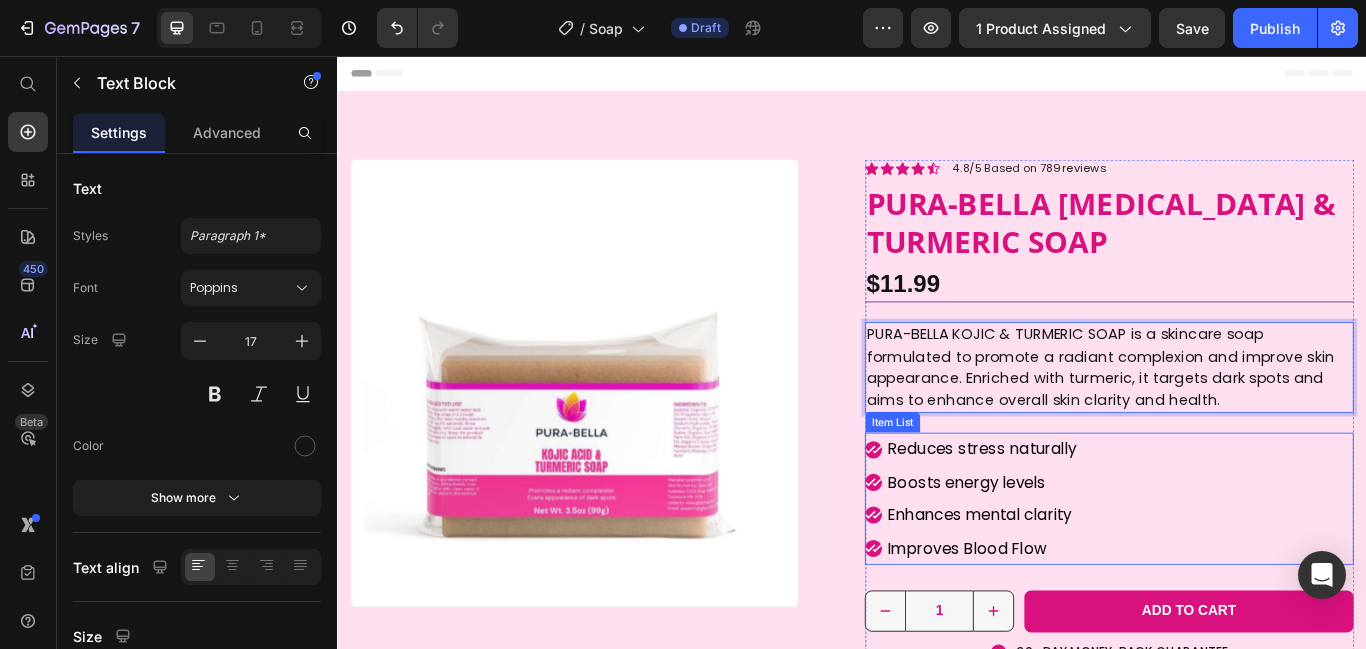 click on "Reduces stress naturally" at bounding box center (1089, 514) 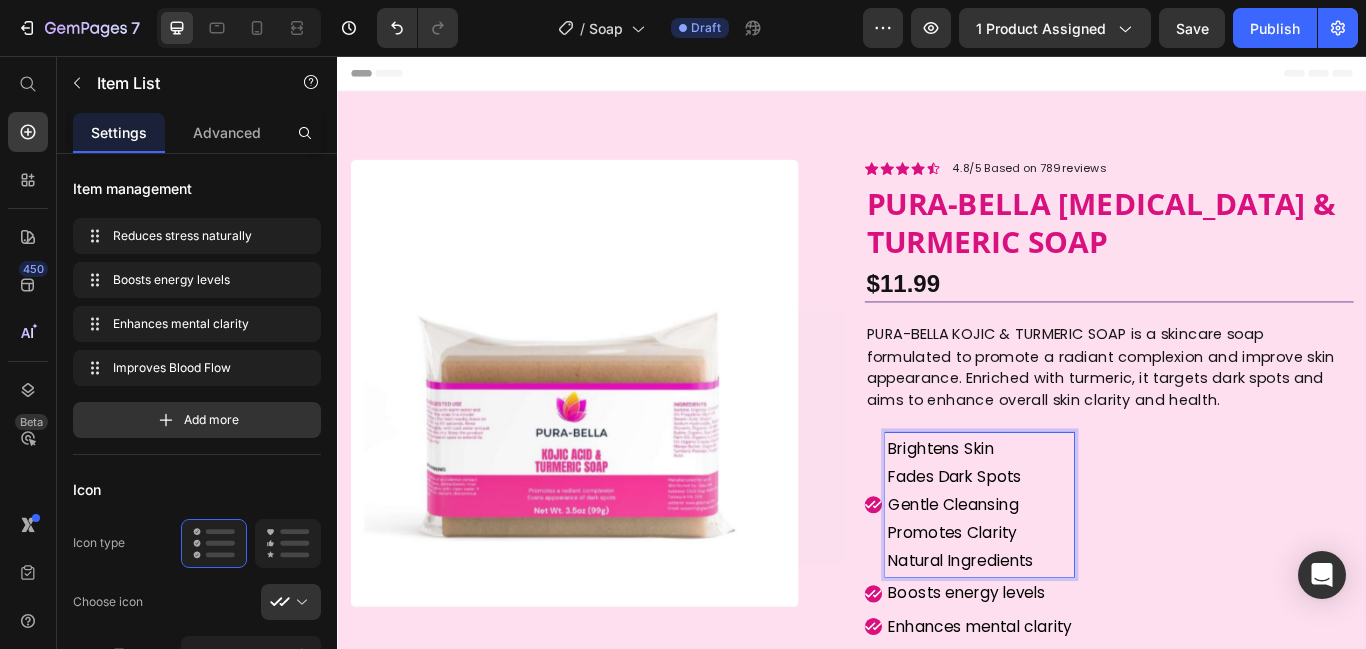 scroll, scrollTop: 21, scrollLeft: 0, axis: vertical 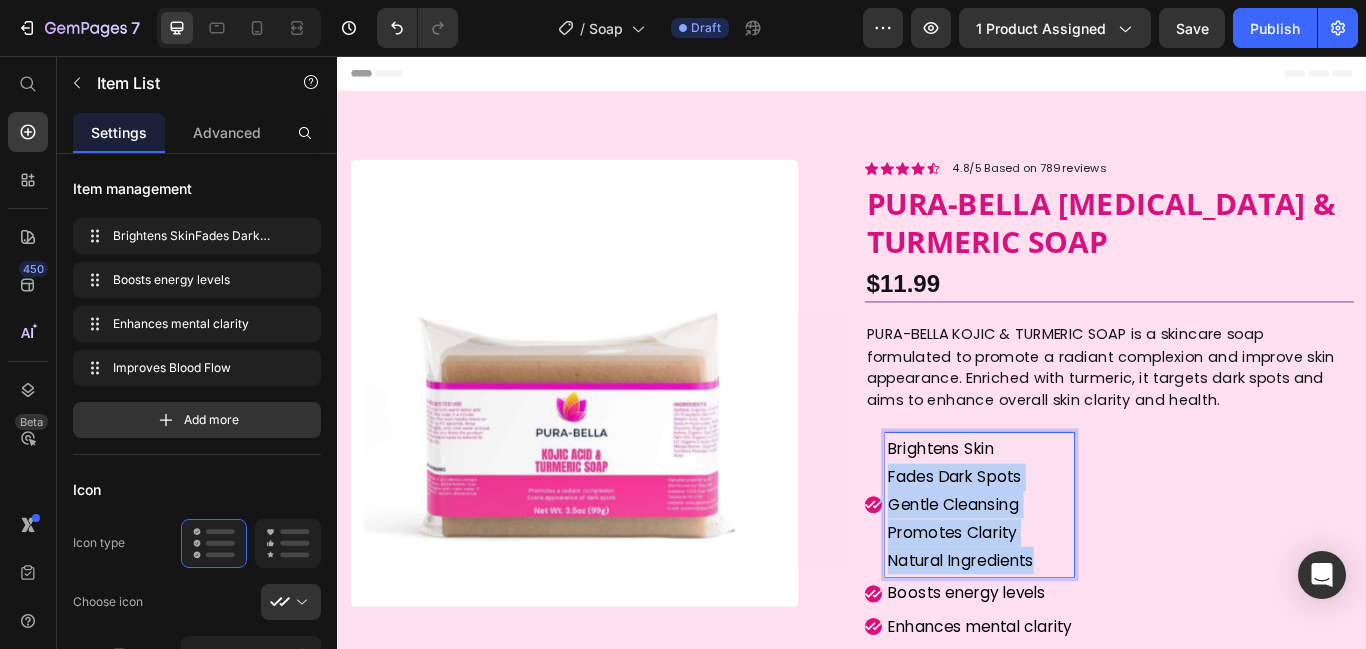 drag, startPoint x: 981, startPoint y: 540, endPoint x: 1183, endPoint y: 647, distance: 228.58916 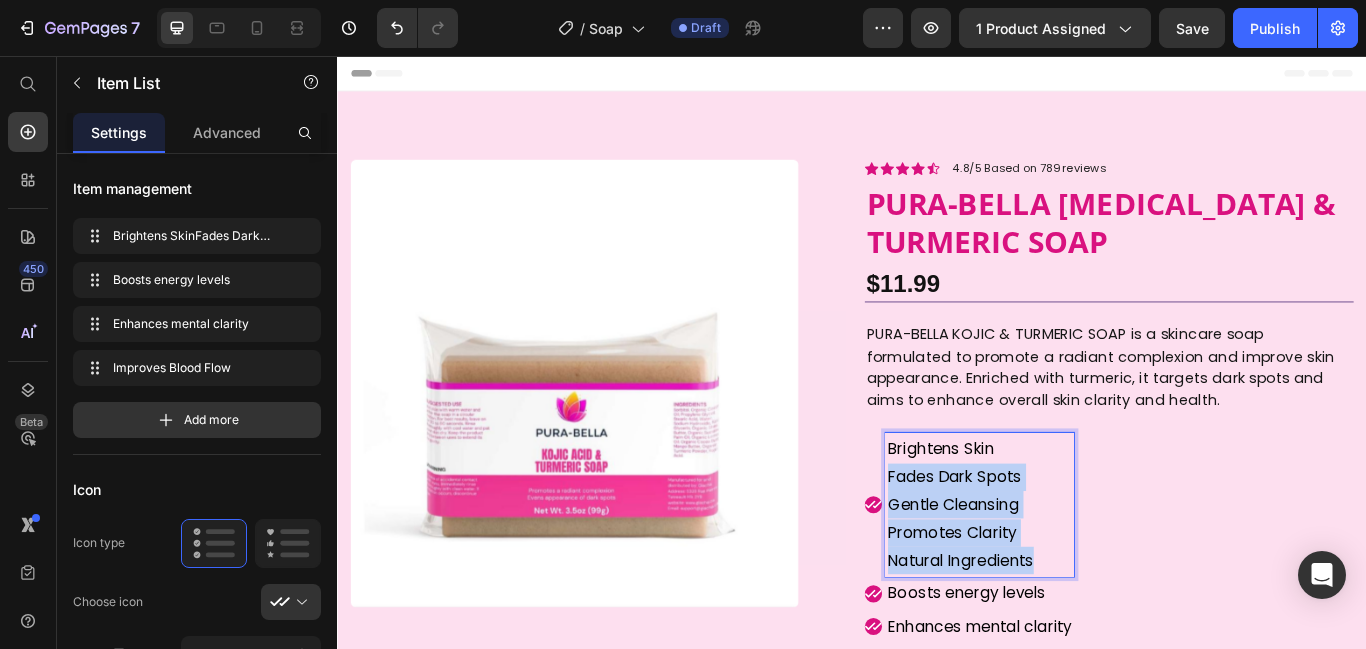 click on "Brightens Skin Fades Dark Spots Gentle Cleansing Promotes Clarity Natural Ingredients" at bounding box center [1086, 579] 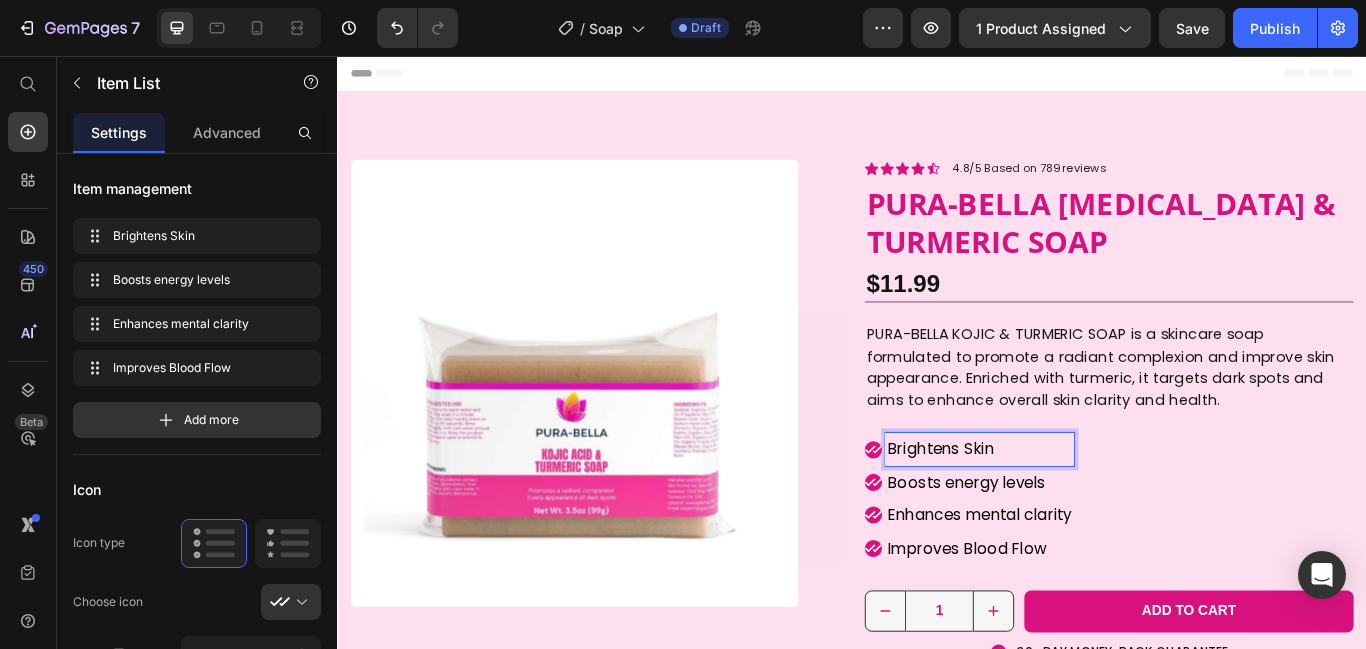 click on "Boosts energy levels" at bounding box center [1086, 553] 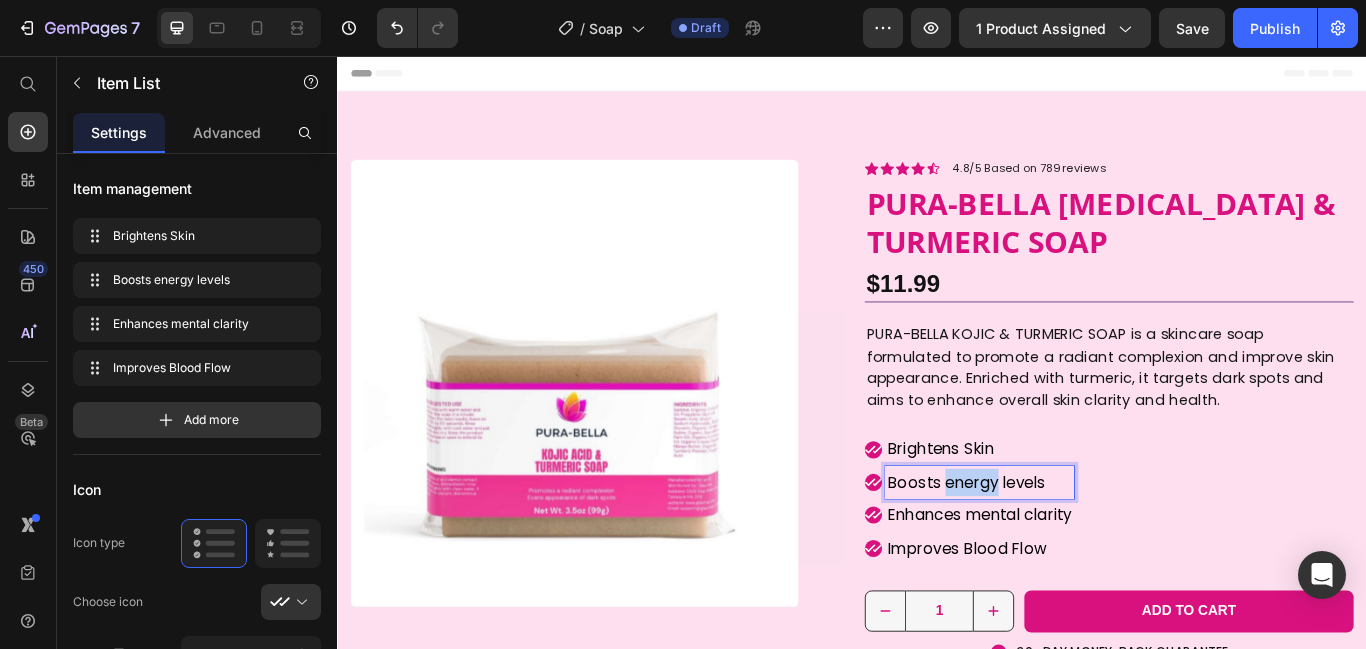 click on "Boosts energy levels" at bounding box center (1086, 553) 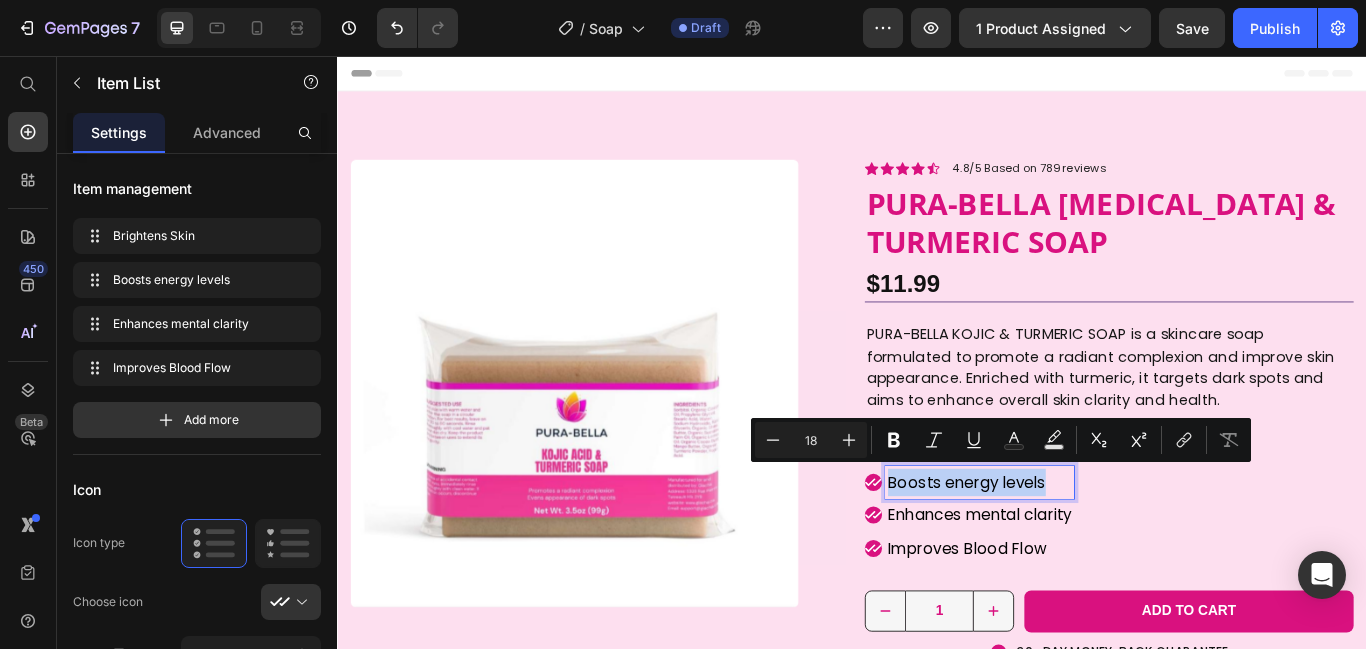 copy on "Boosts energy levels" 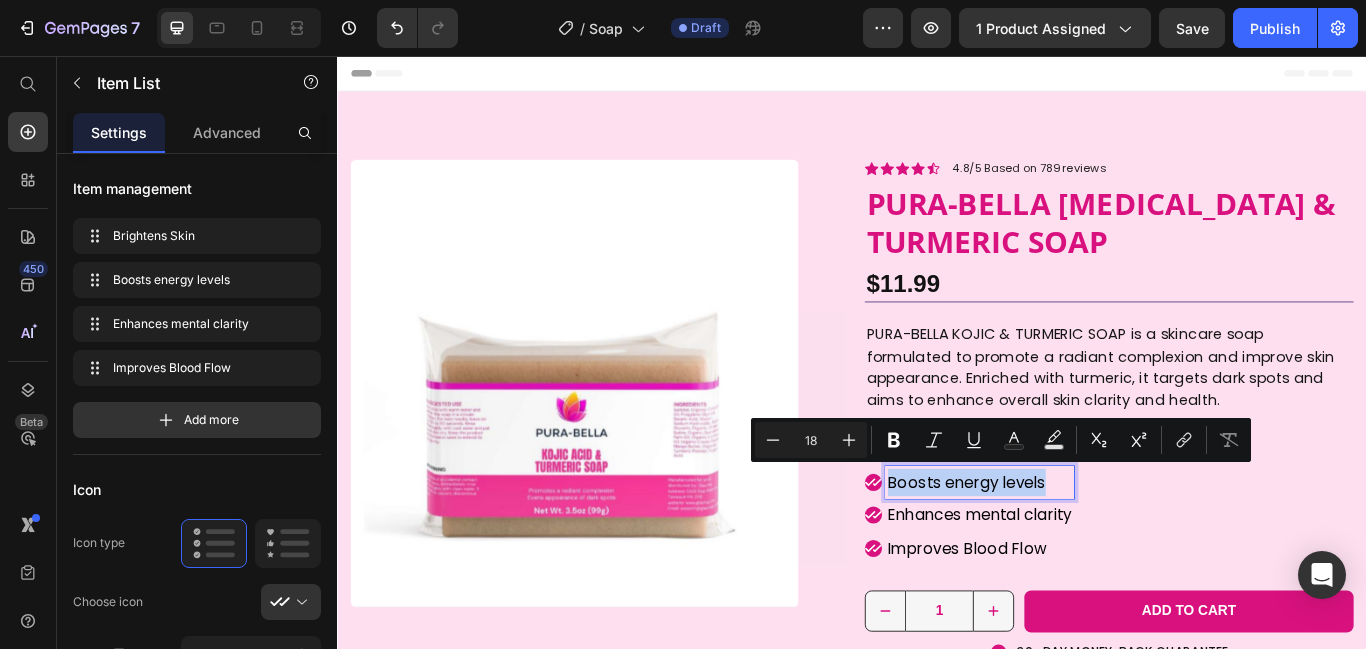 click on "Brightens Skin
Boosts energy levels
Enhances mental clarity
Improves Blood Flow" at bounding box center [1237, 572] 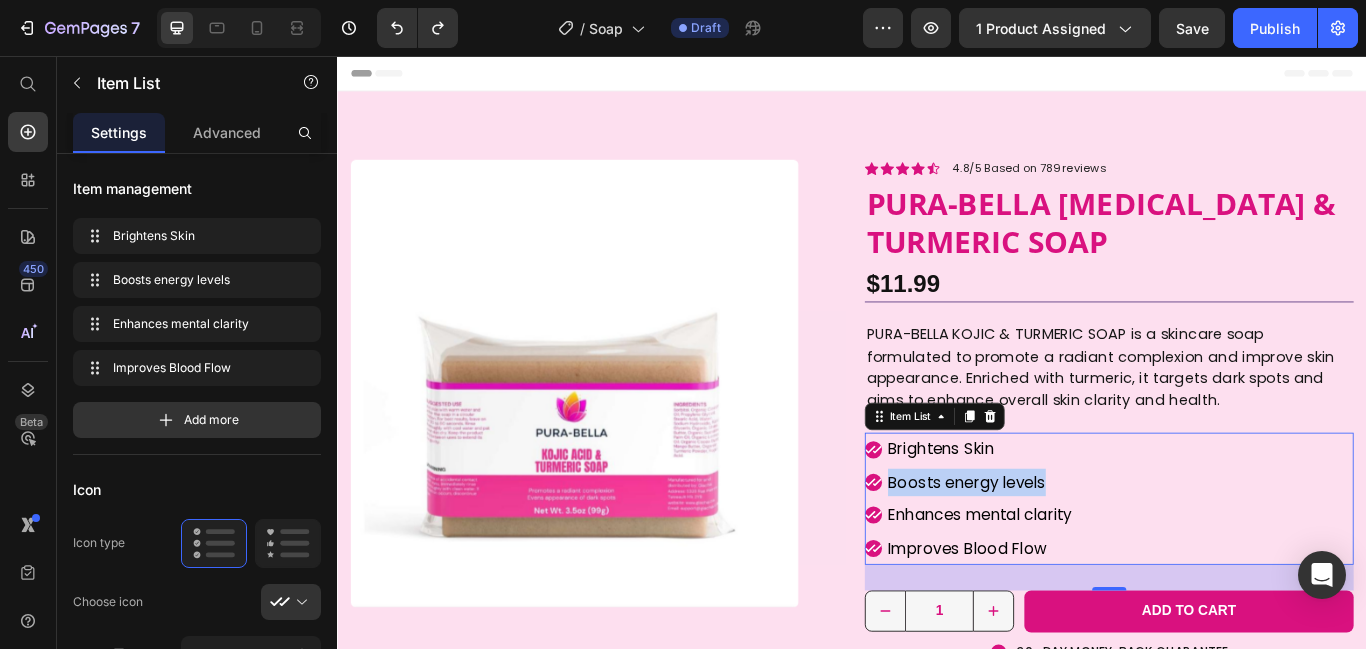 click on "Boosts energy levels" at bounding box center [1086, 553] 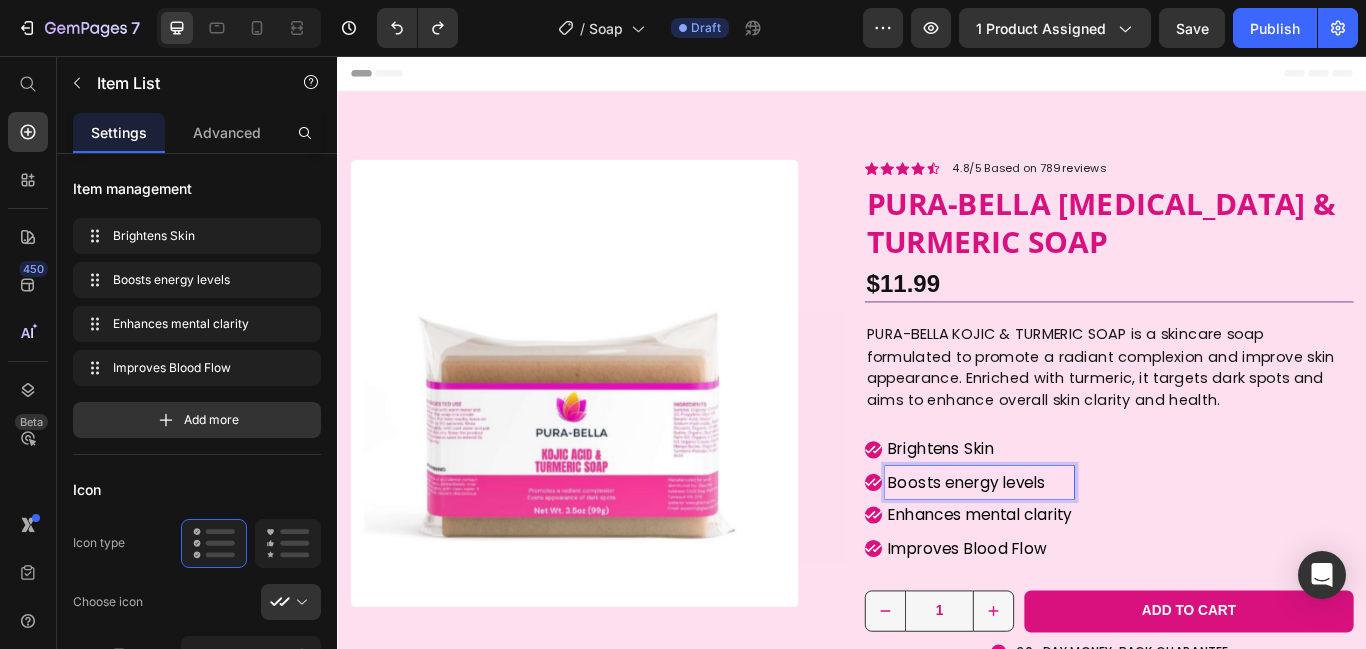 click on "Boosts energy levels" at bounding box center [1086, 553] 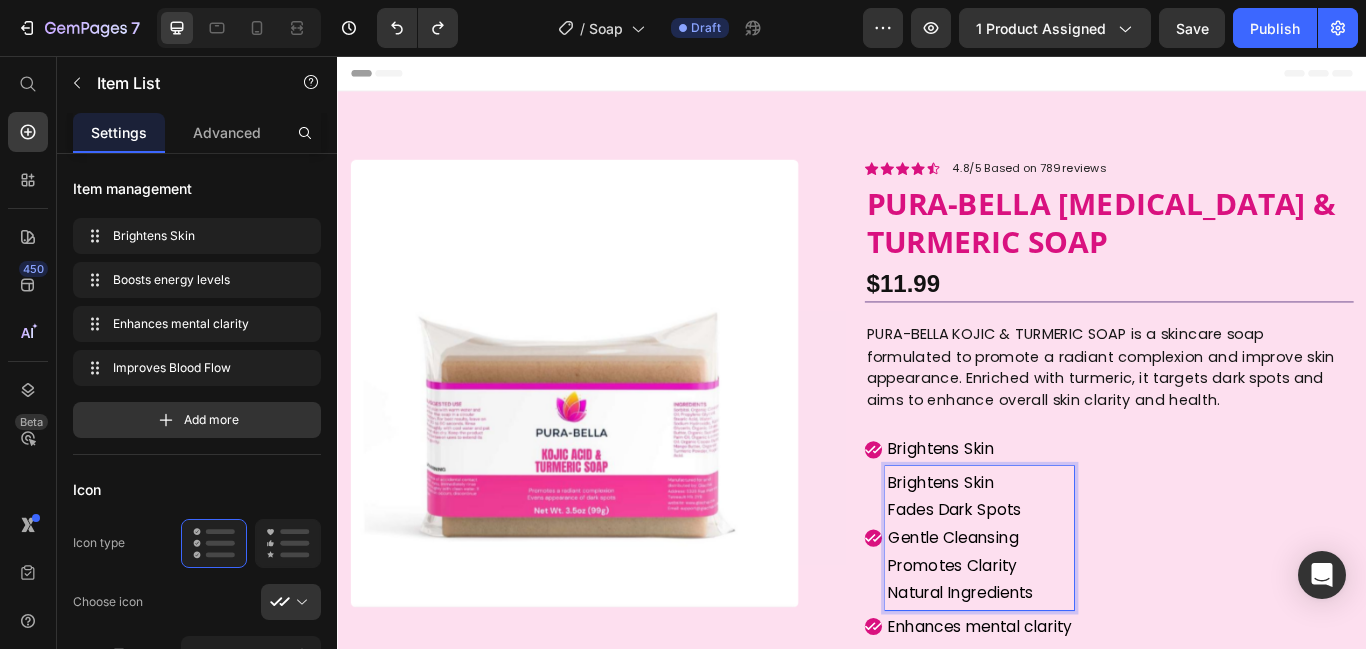 scroll, scrollTop: 80, scrollLeft: 0, axis: vertical 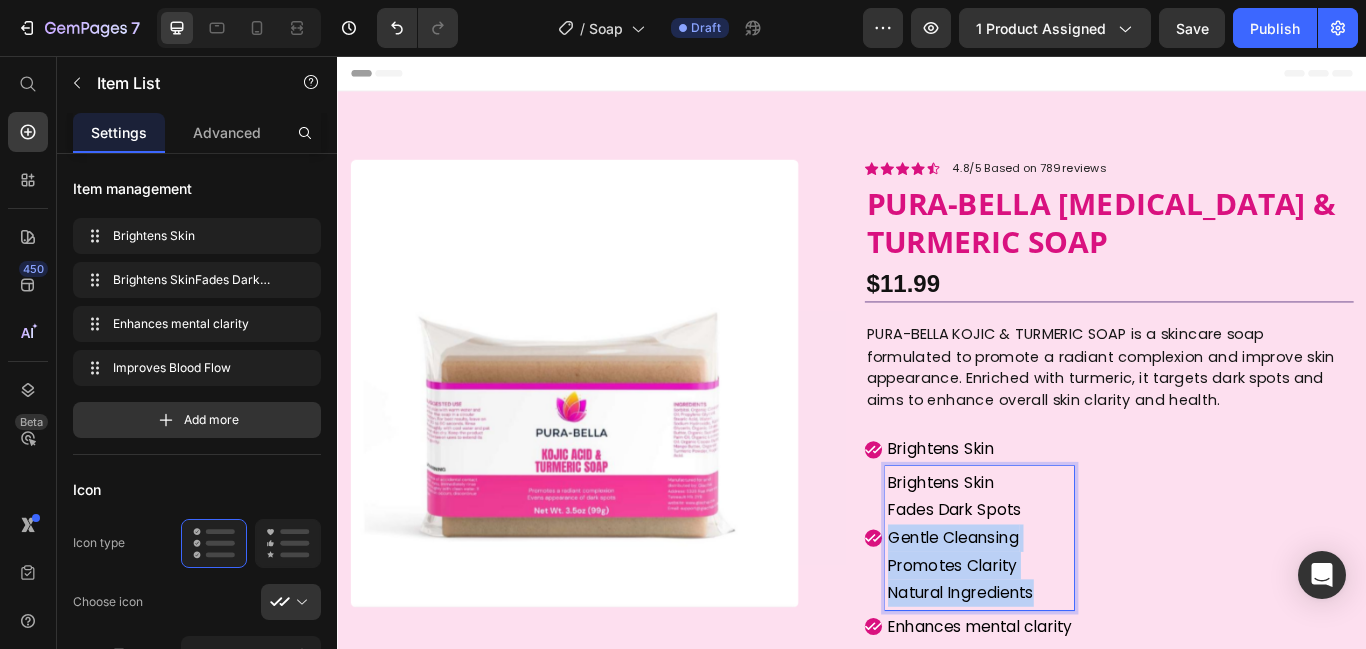 drag, startPoint x: 981, startPoint y: 608, endPoint x: 1177, endPoint y: 718, distance: 224.75764 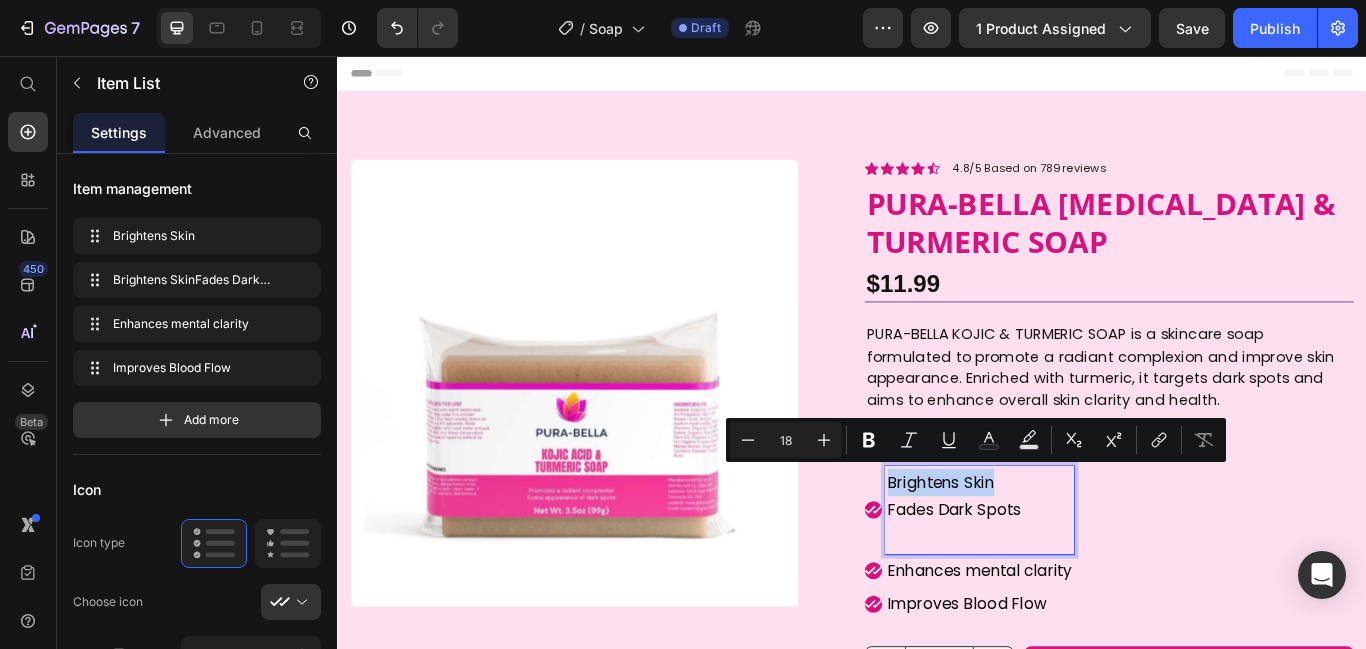 drag, startPoint x: 1116, startPoint y: 547, endPoint x: 972, endPoint y: 549, distance: 144.01389 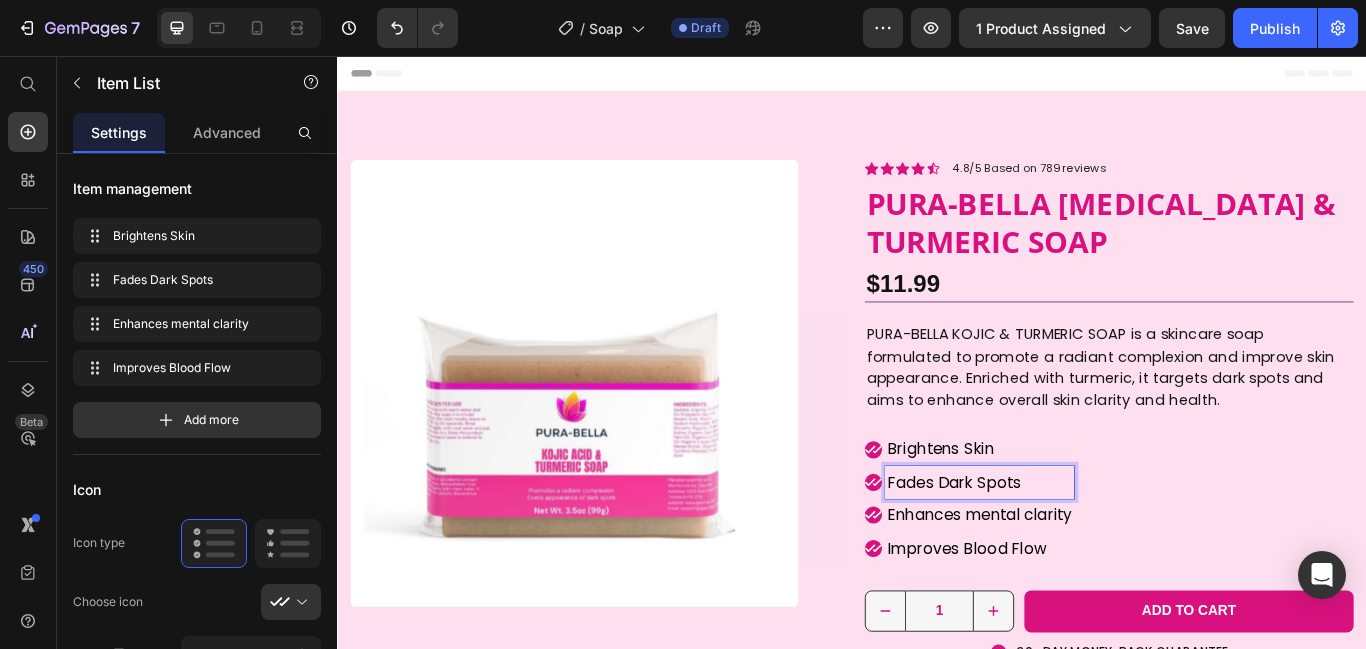 click on "Enhances mental clarity" at bounding box center [1086, 591] 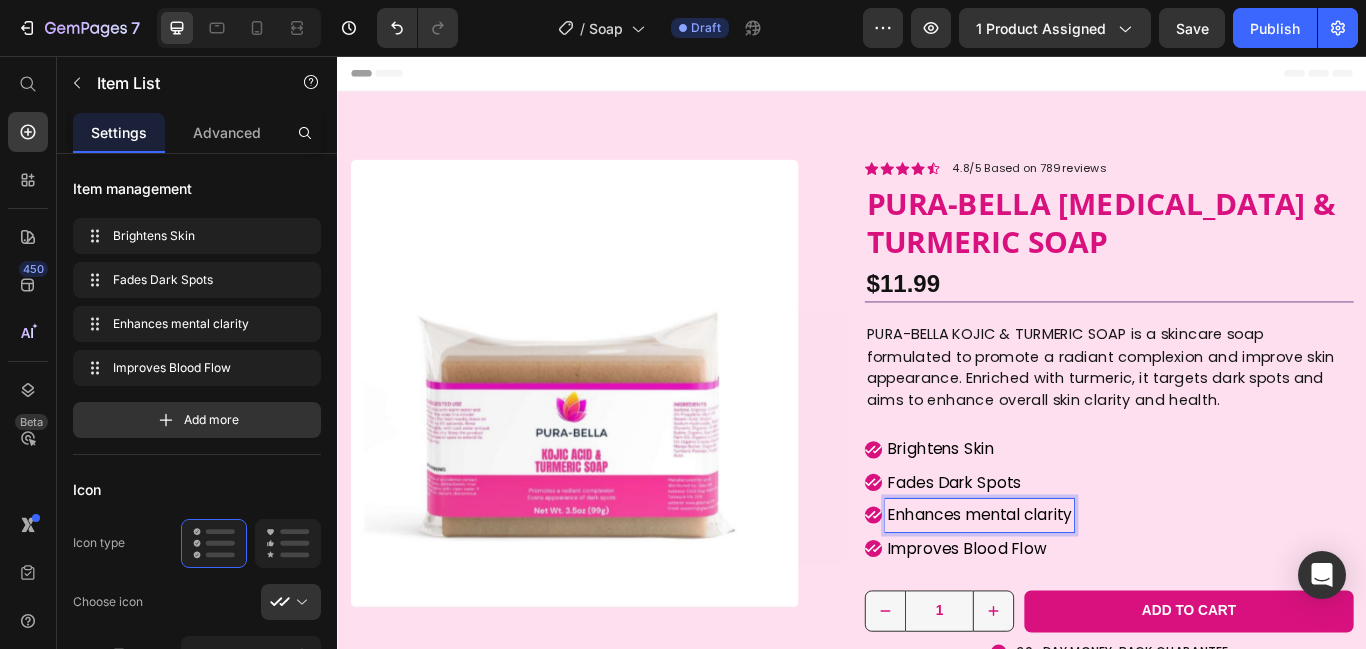 click on "Enhances mental clarity" at bounding box center [1086, 591] 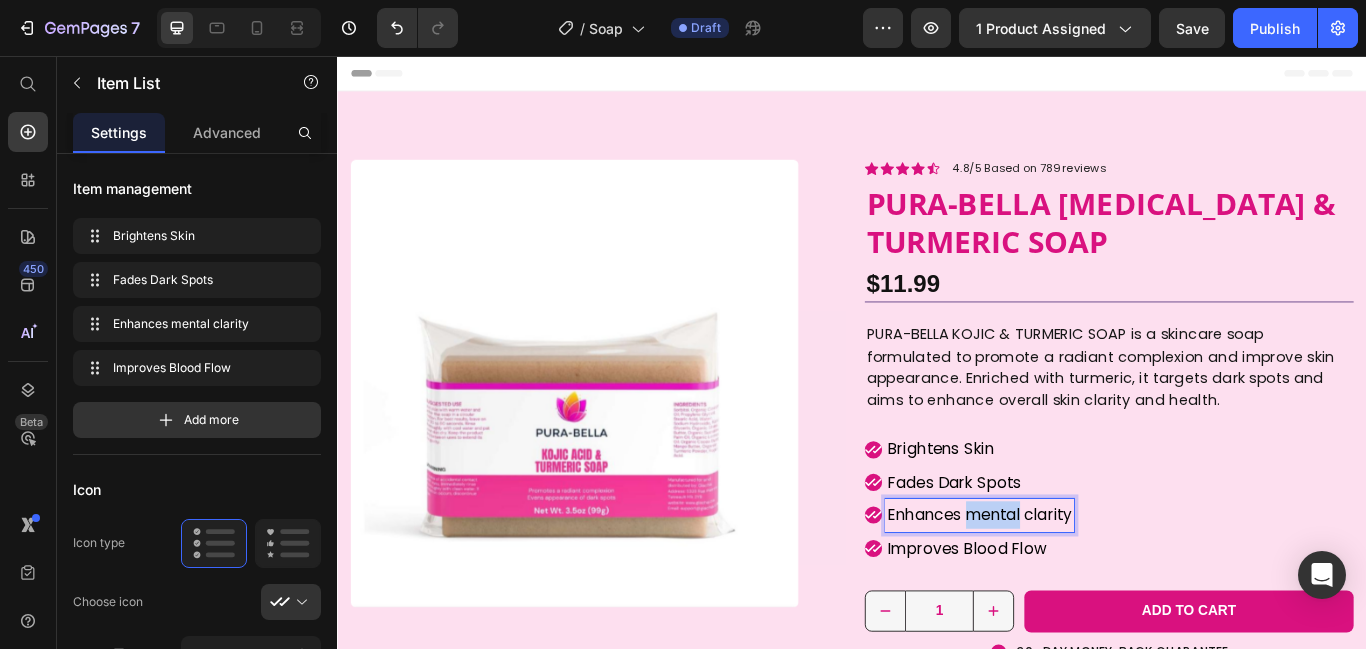click on "Enhances mental clarity" at bounding box center (1086, 591) 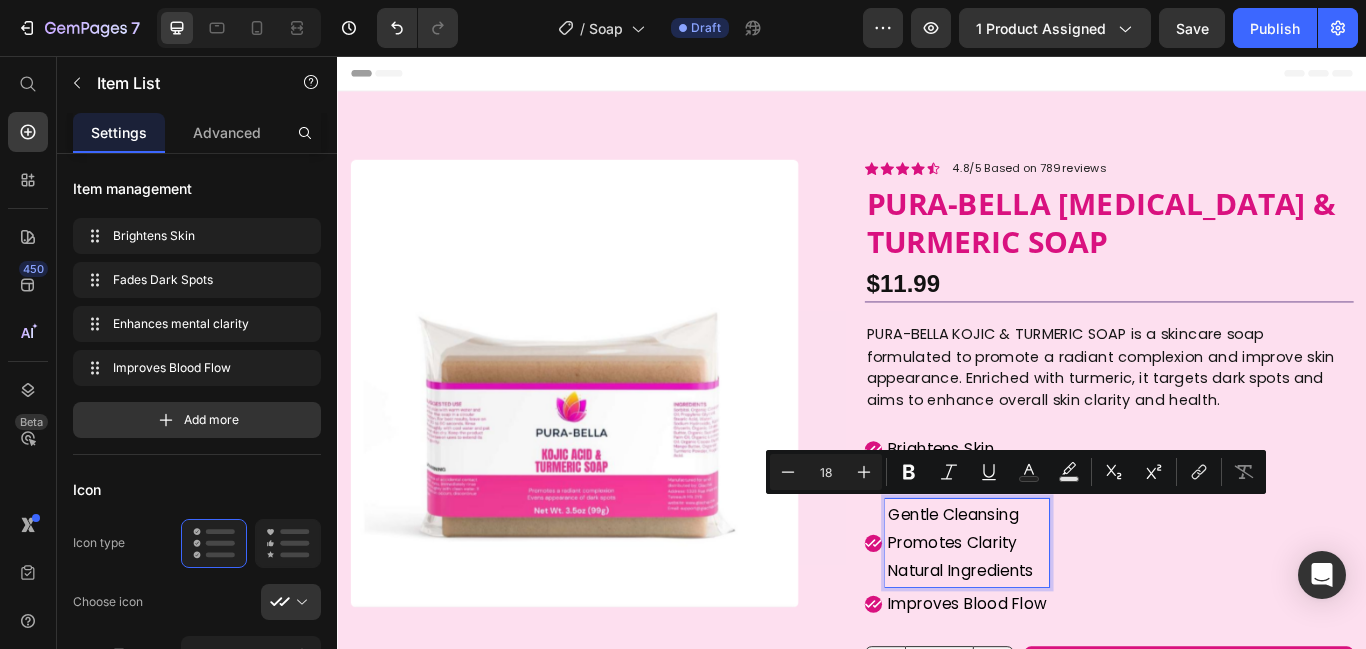 scroll, scrollTop: 113, scrollLeft: 0, axis: vertical 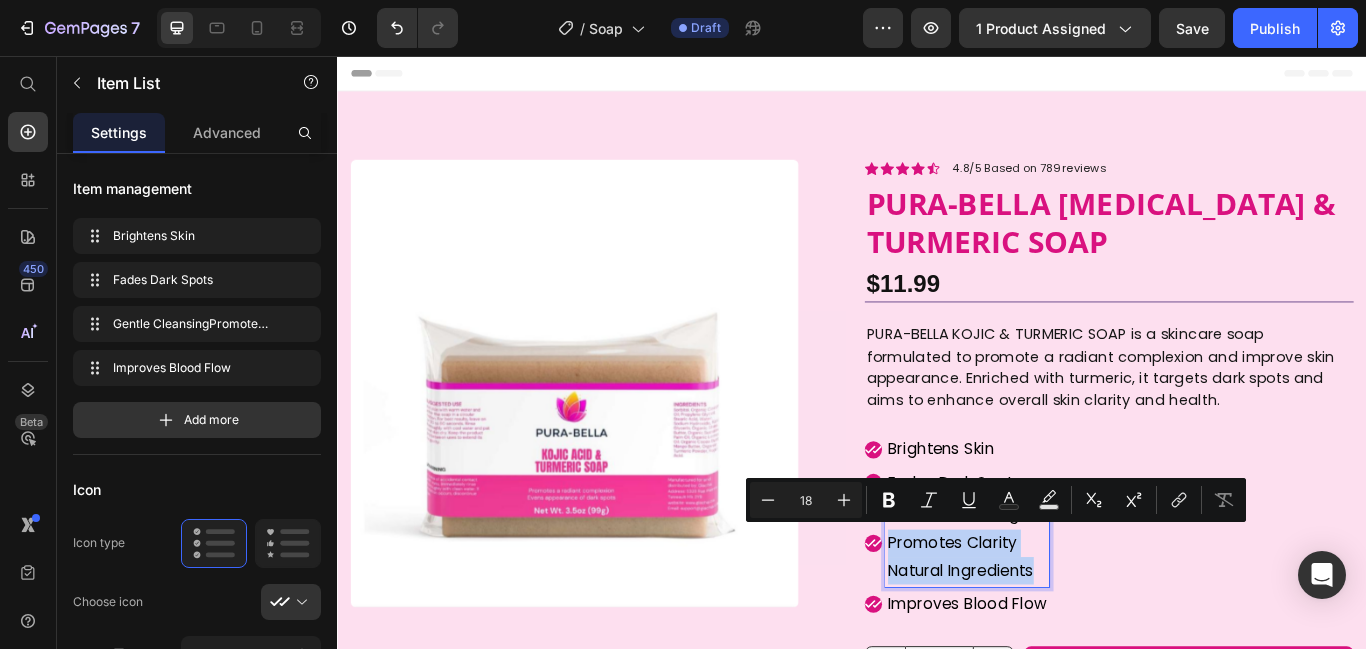drag, startPoint x: 978, startPoint y: 617, endPoint x: 1149, endPoint y: 655, distance: 175.17134 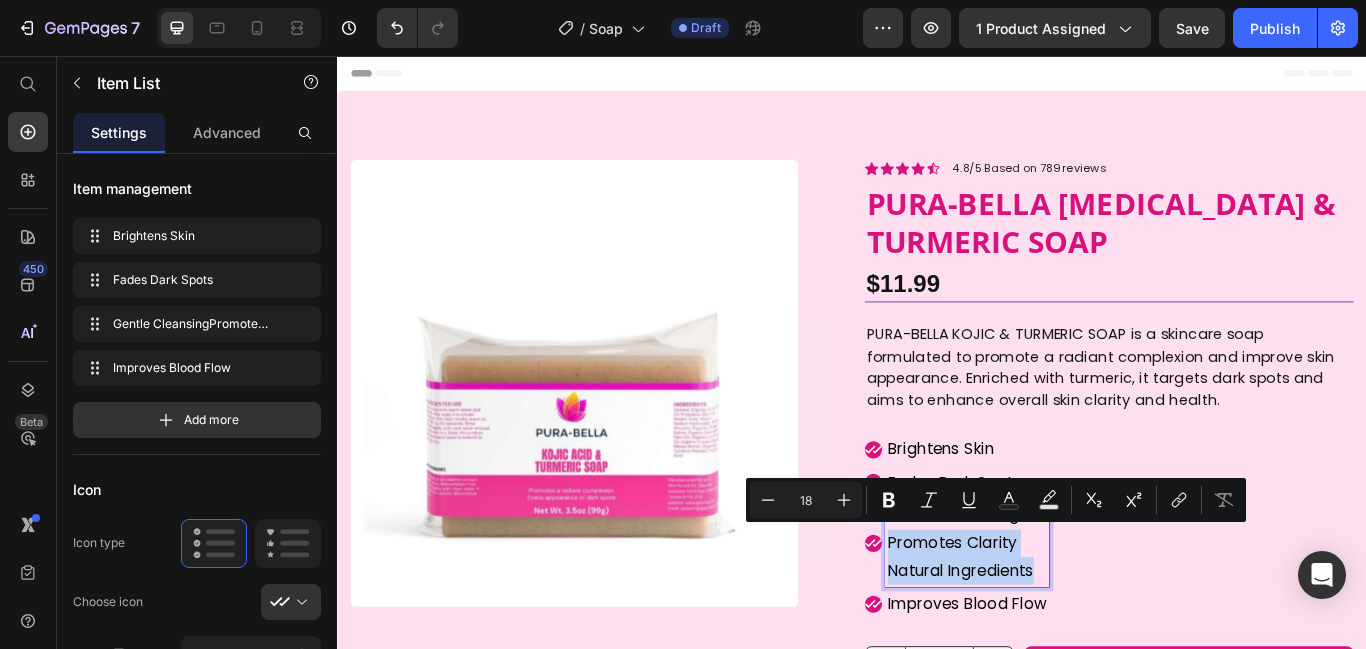 click on "Gentle Cleansing Promotes Clarity Natural Ingredients" at bounding box center (1071, 623) 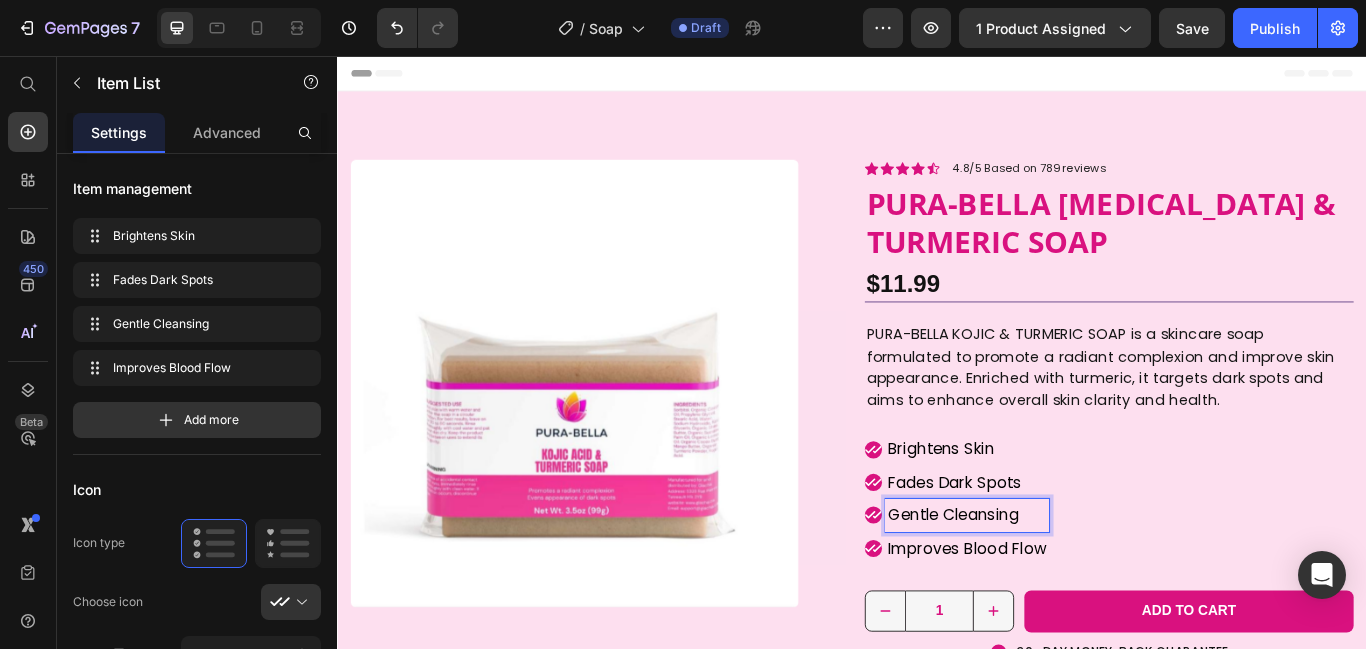 click on "Improves Blood Flow" at bounding box center [1071, 630] 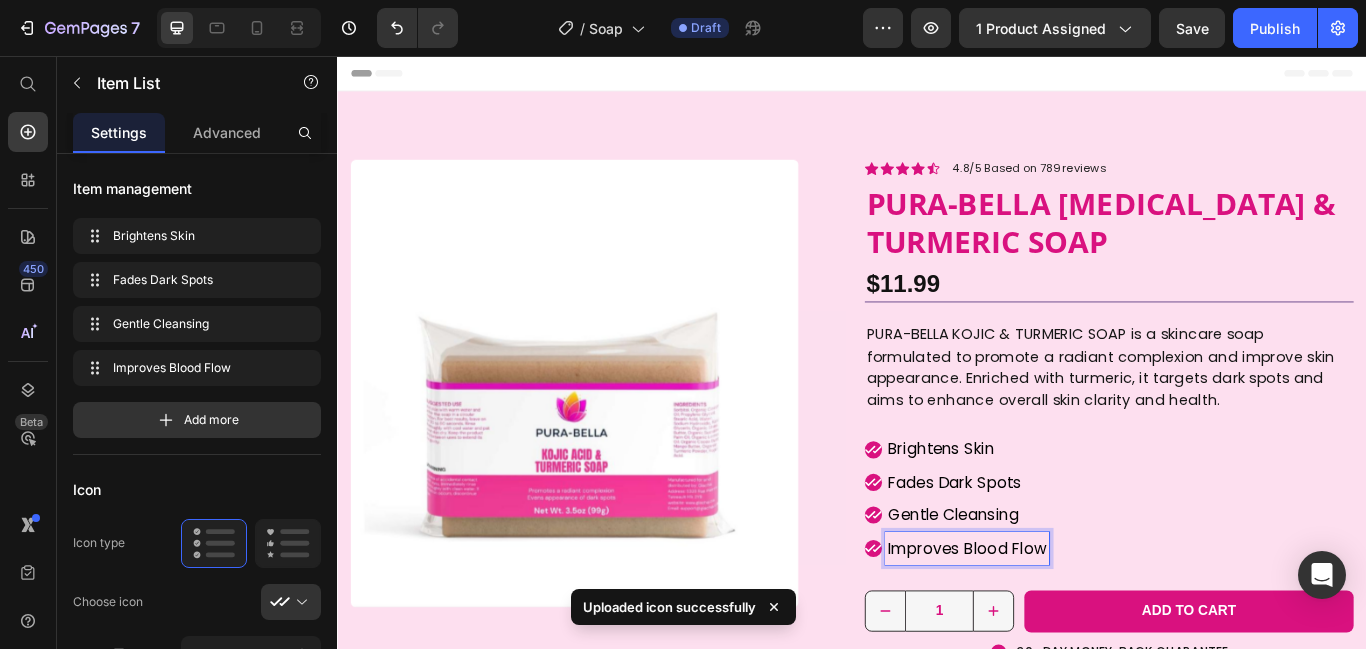 scroll, scrollTop: 152, scrollLeft: 0, axis: vertical 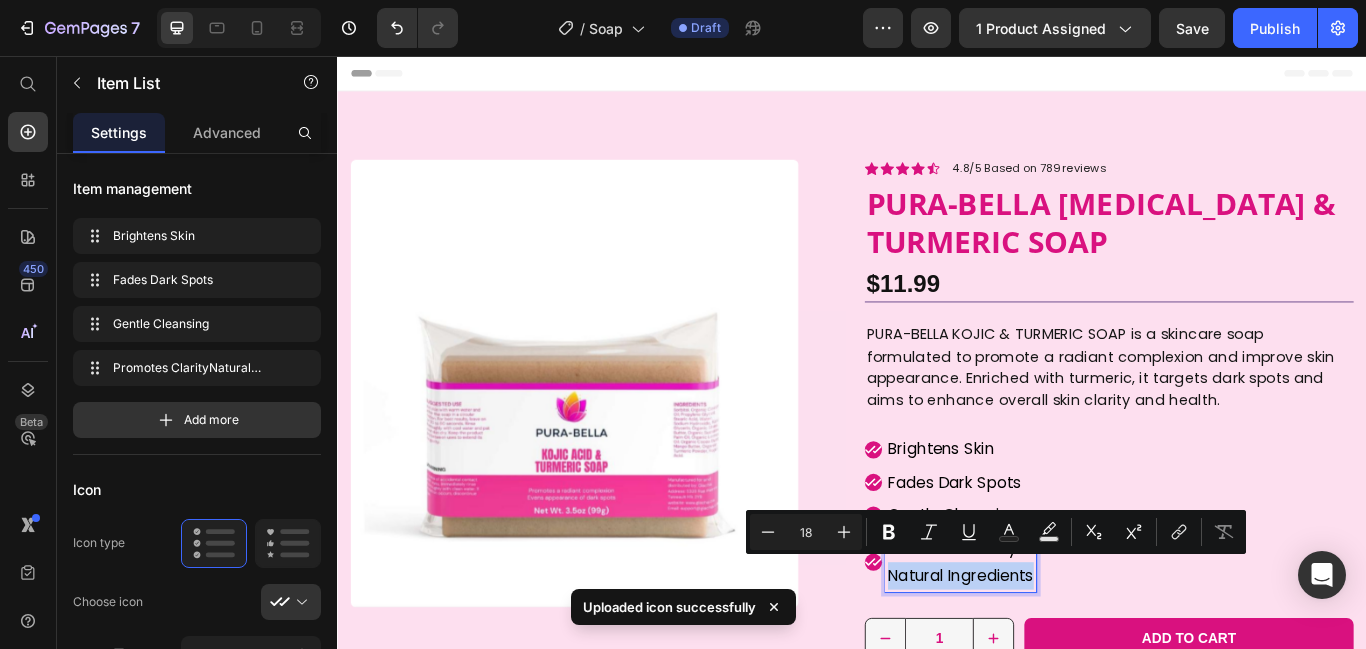 drag, startPoint x: 1153, startPoint y: 659, endPoint x: 971, endPoint y: 656, distance: 182.02472 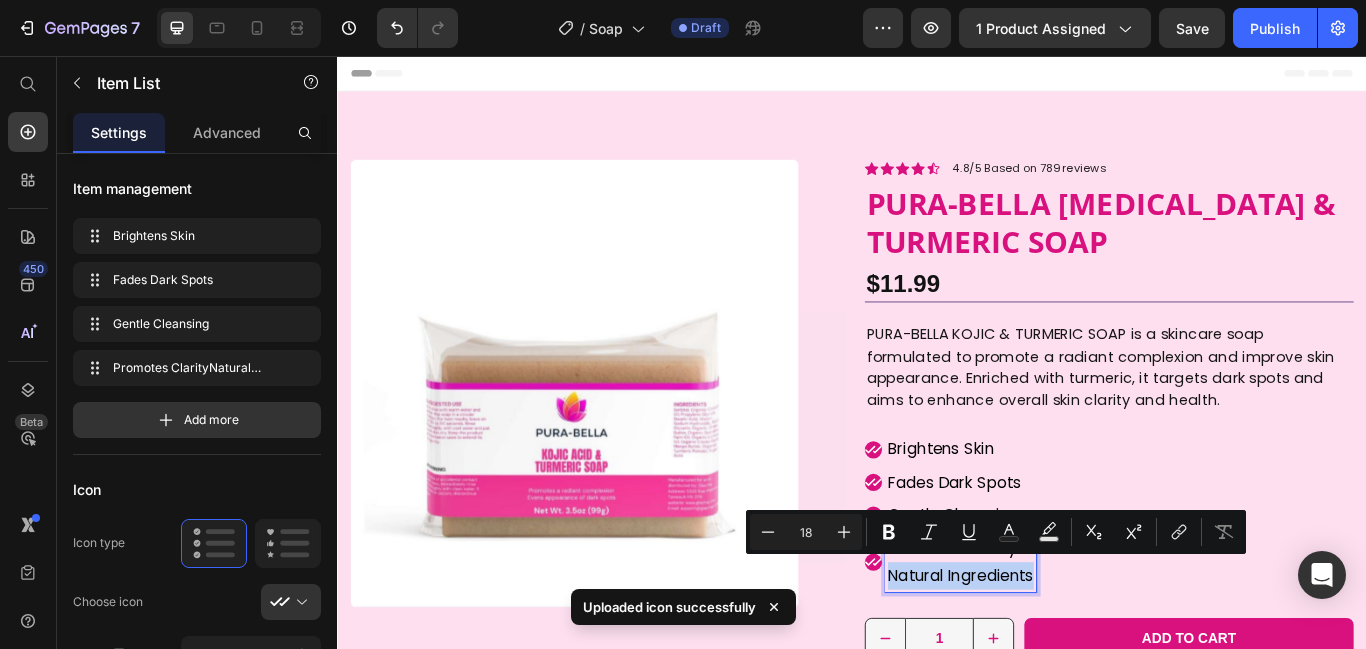 click on "Promotes Clarity Natural Ingredients" at bounding box center (1052, 646) 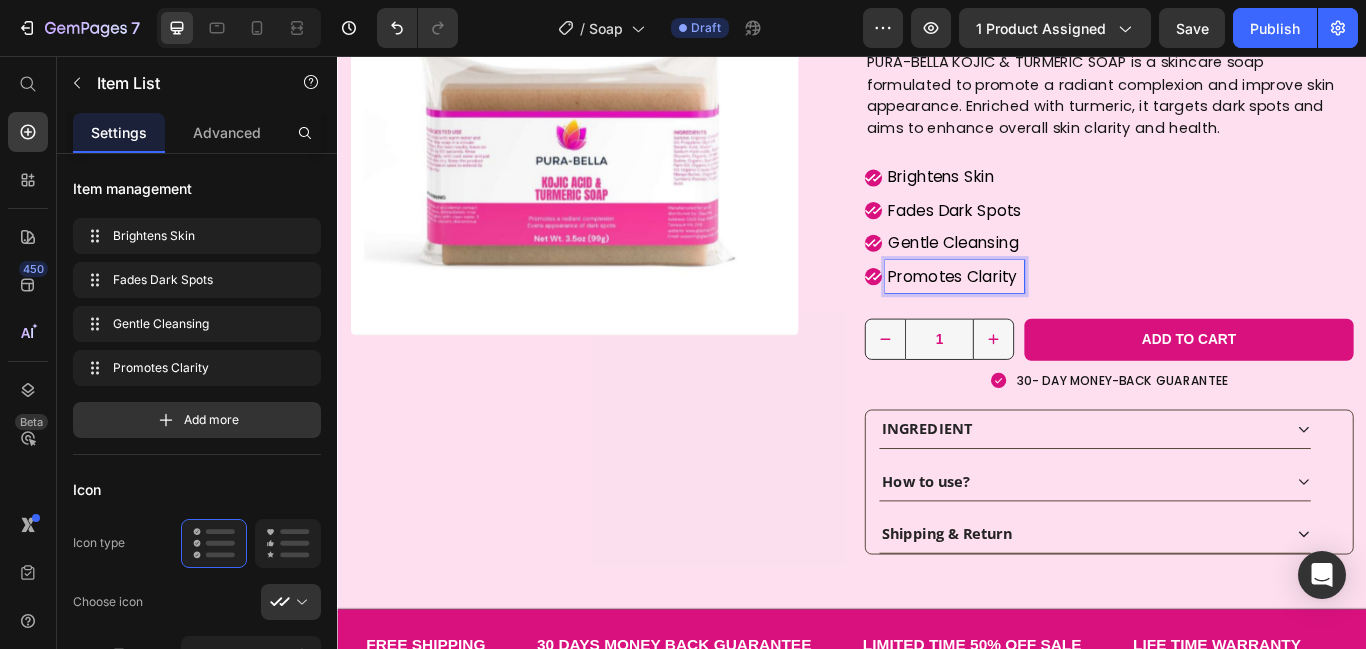 scroll, scrollTop: 321, scrollLeft: 0, axis: vertical 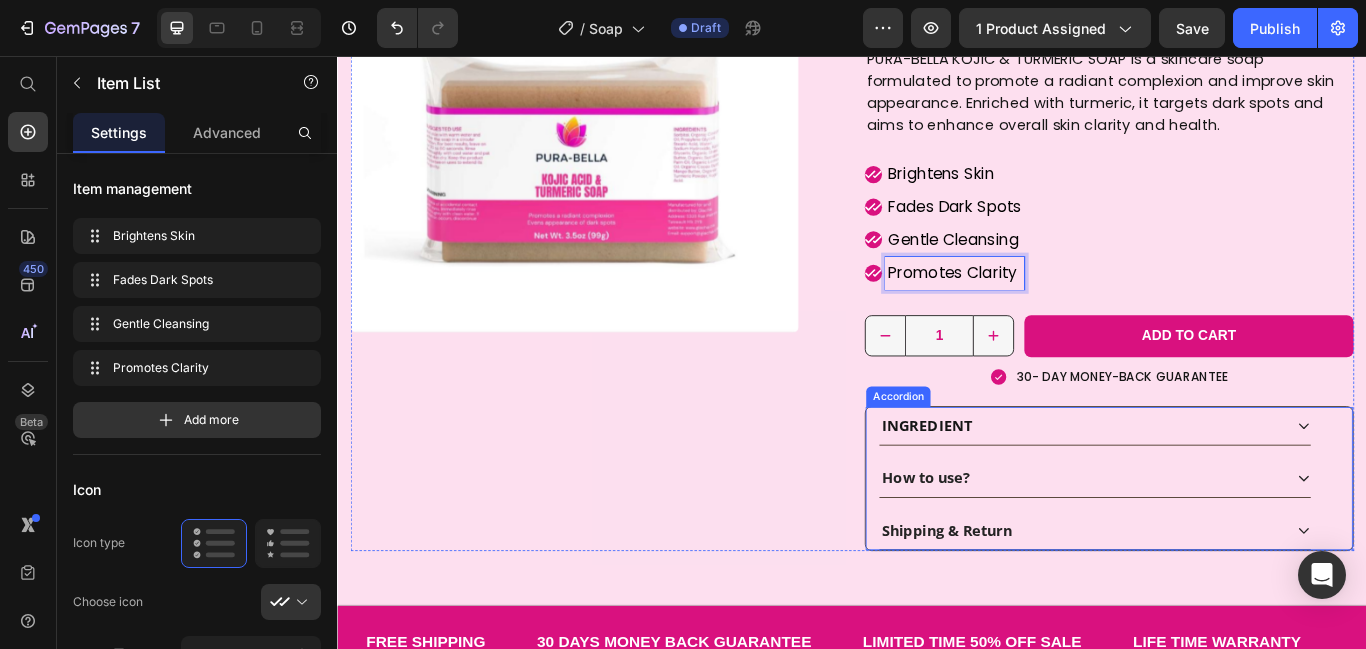 click on "INGREDIENT" at bounding box center (1204, 487) 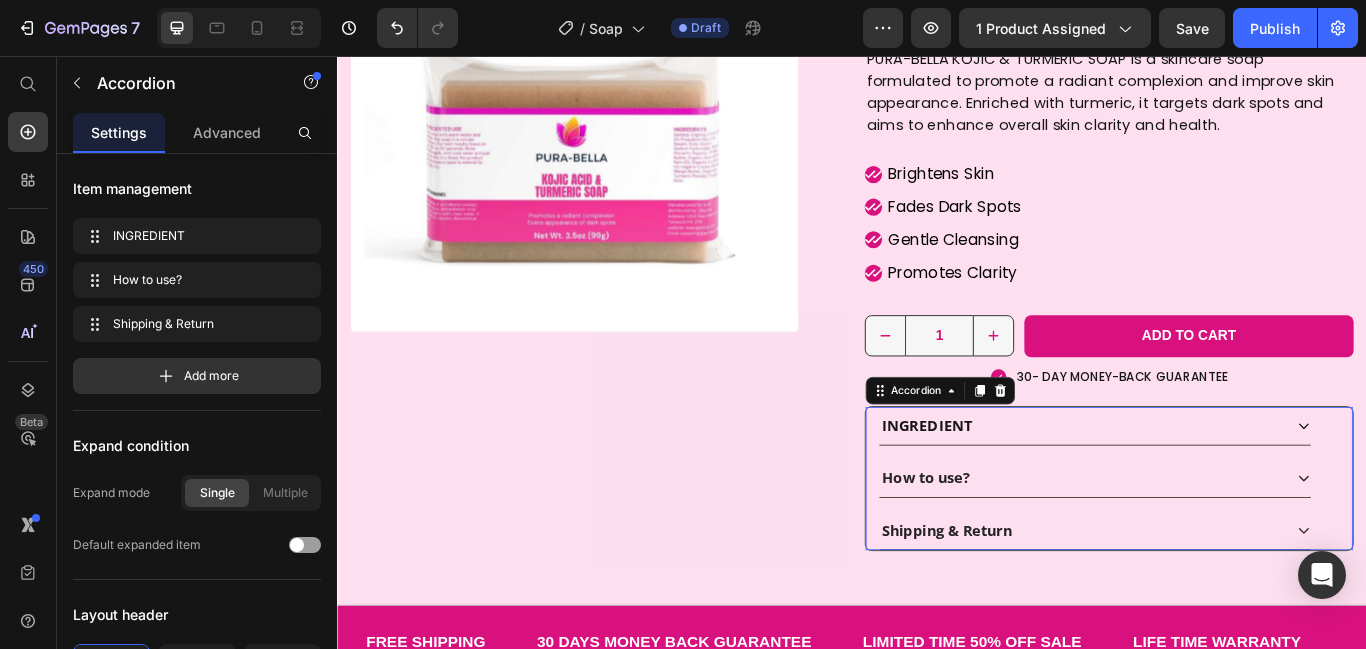 scroll, scrollTop: 0, scrollLeft: 0, axis: both 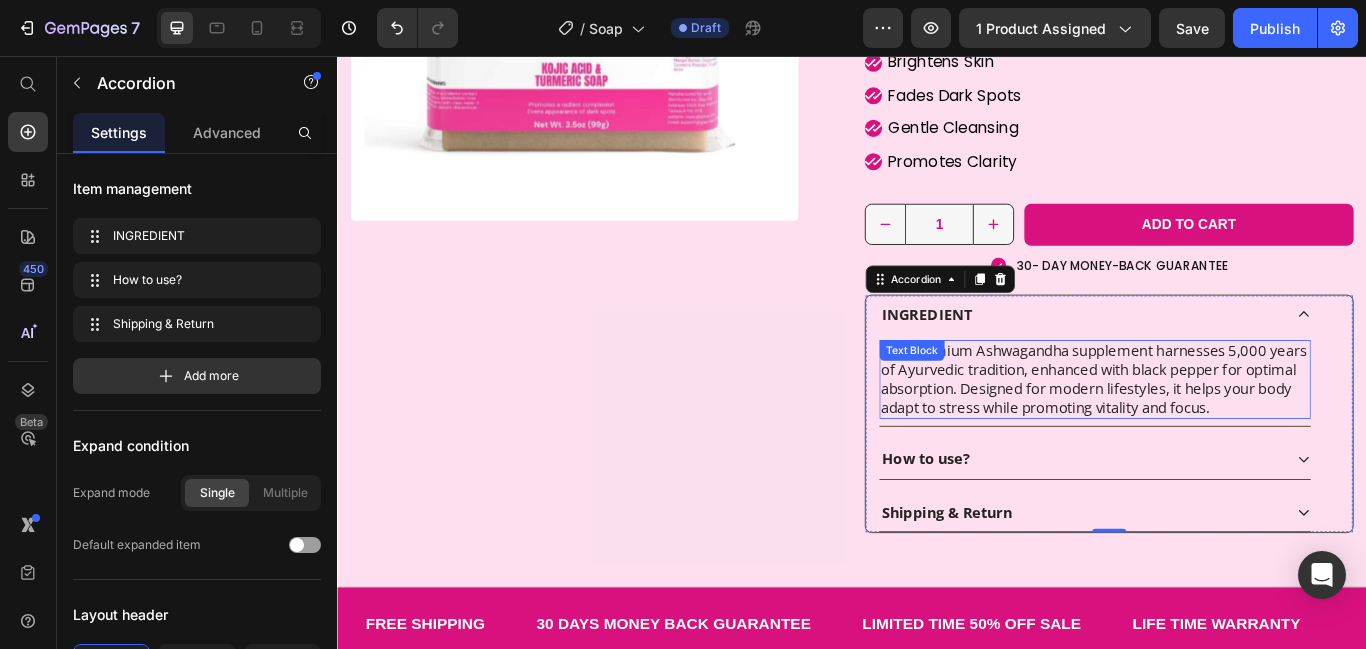 click on "Our premium Ashwagandha supplement harnesses 5,000 years of Ayurvedic tradition, enhanced with black pepper for optimal absorption. Designed for modern lifestyles, it helps your body adapt to stress while promoting vitality and focus." at bounding box center (1220, 433) 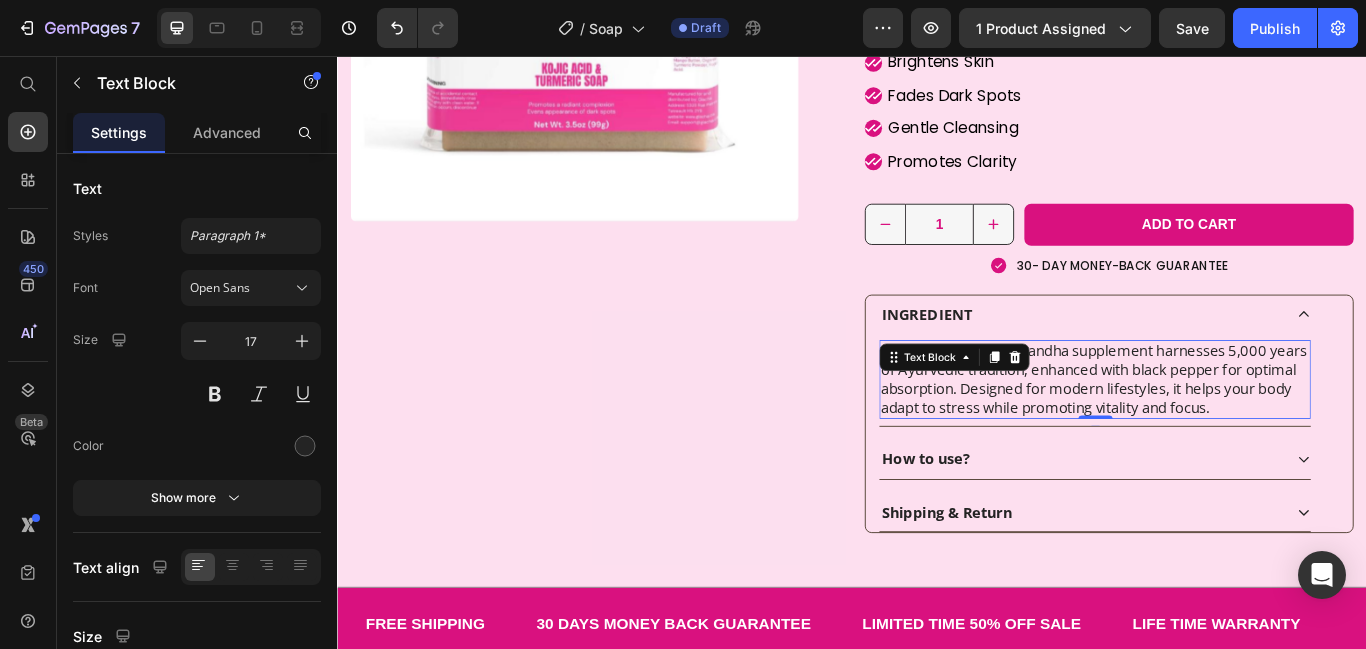 click on "Our premium Ashwagandha supplement harnesses 5,000 years of Ayurvedic tradition, enhanced with black pepper for optimal absorption. Designed for modern lifestyles, it helps your body adapt to stress while promoting vitality and focus." at bounding box center [1220, 433] 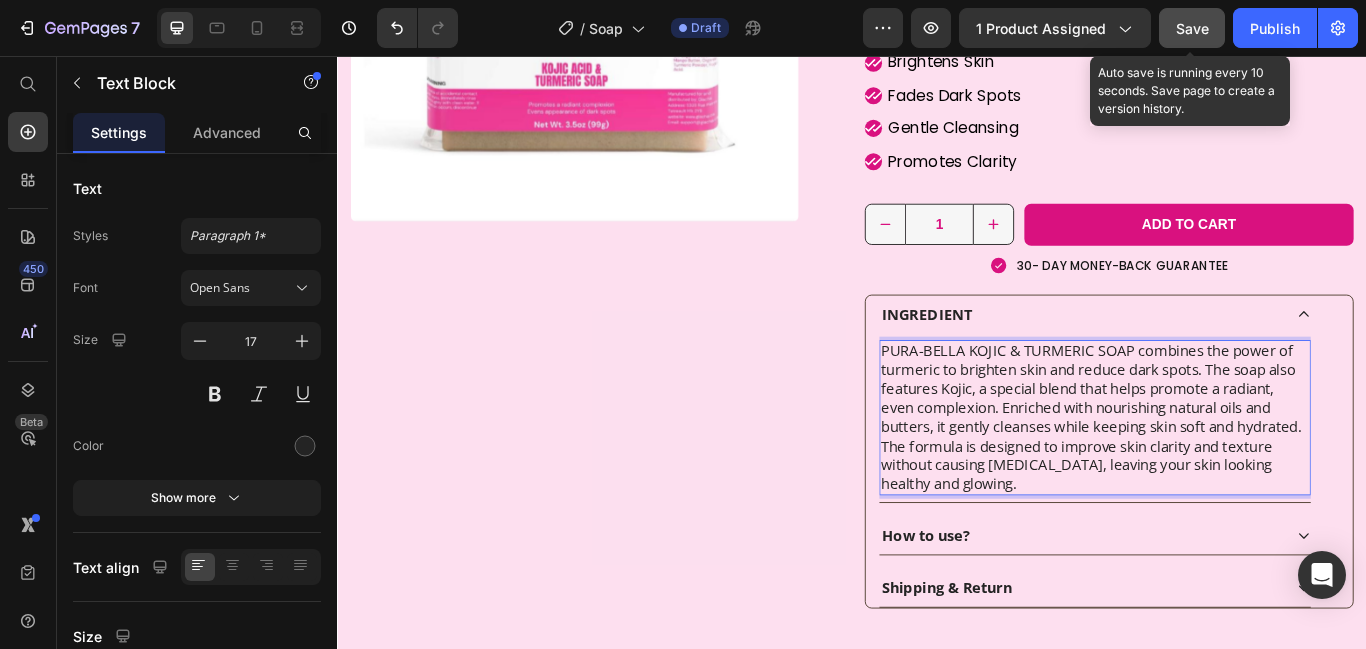click on "Save" at bounding box center [1192, 28] 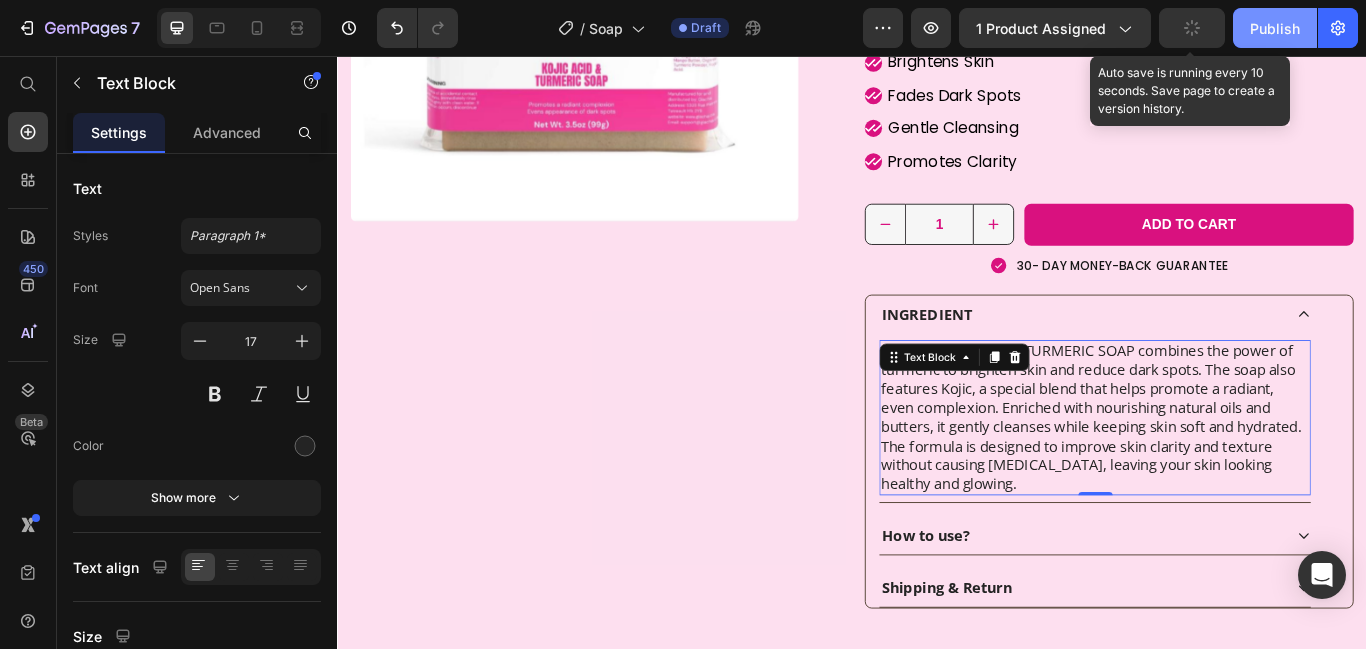 click on "Publish" at bounding box center (1275, 28) 